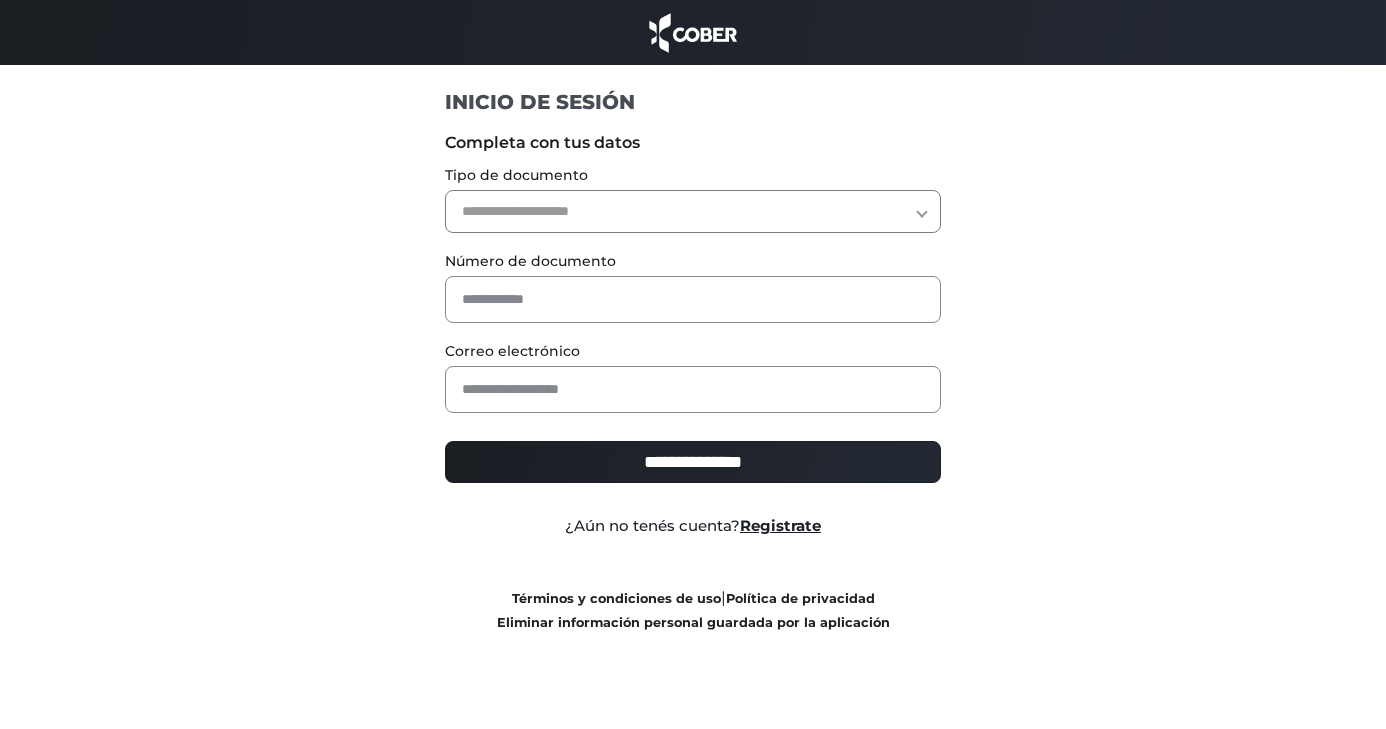 scroll, scrollTop: 0, scrollLeft: 0, axis: both 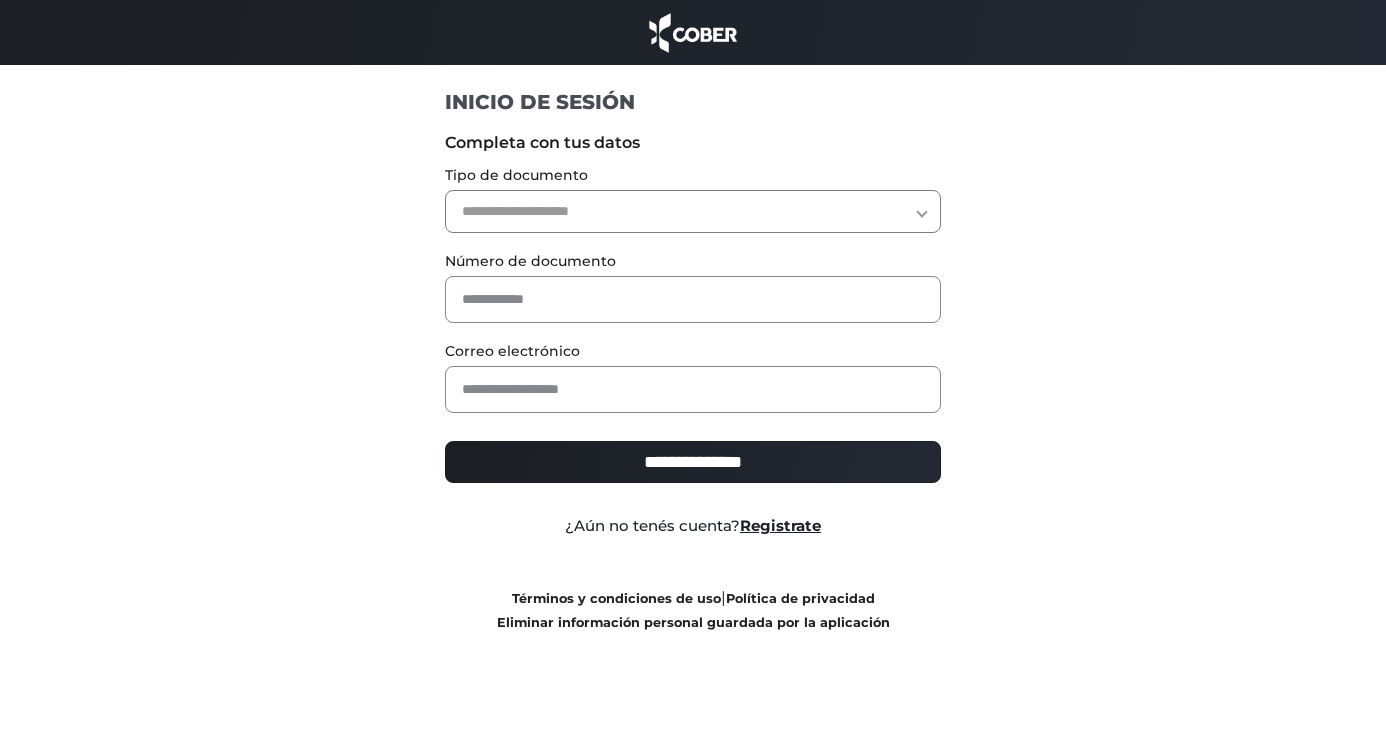 click on "**********" at bounding box center (693, 211) 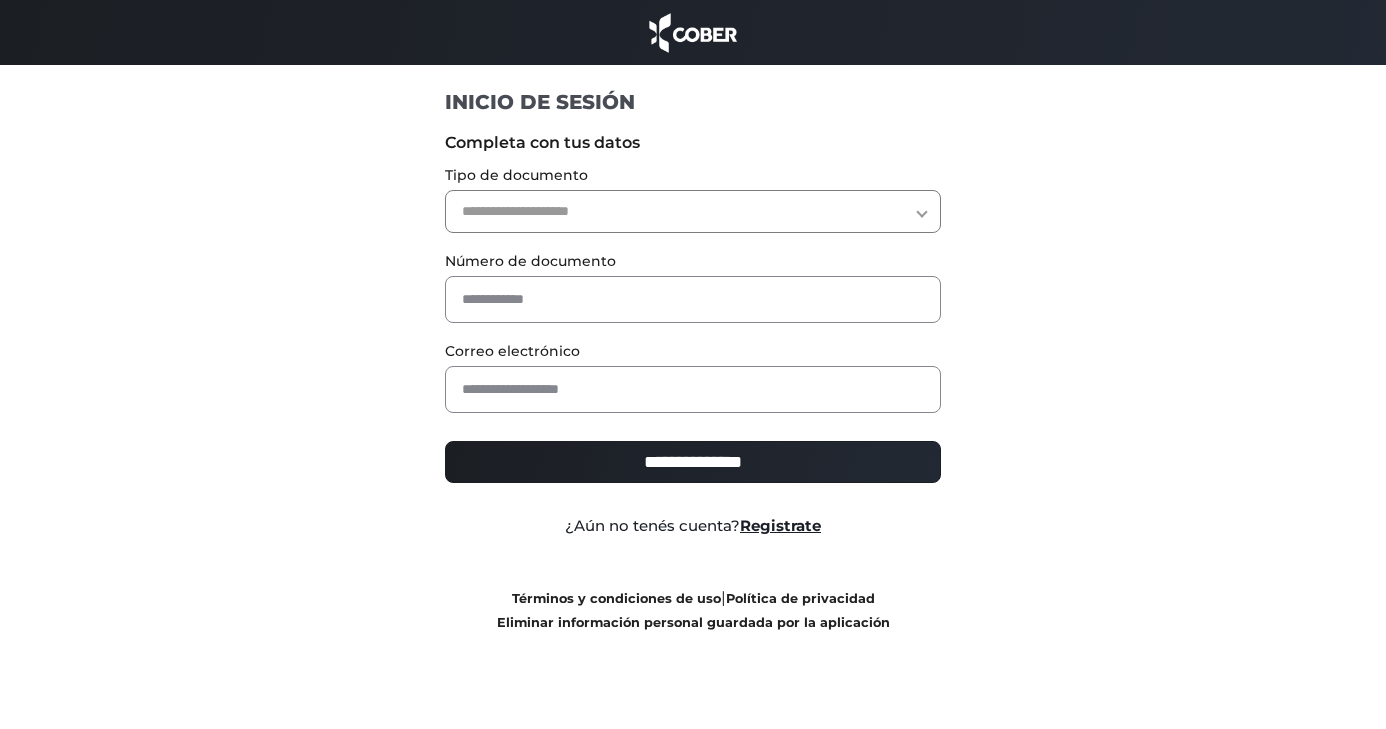 select on "***" 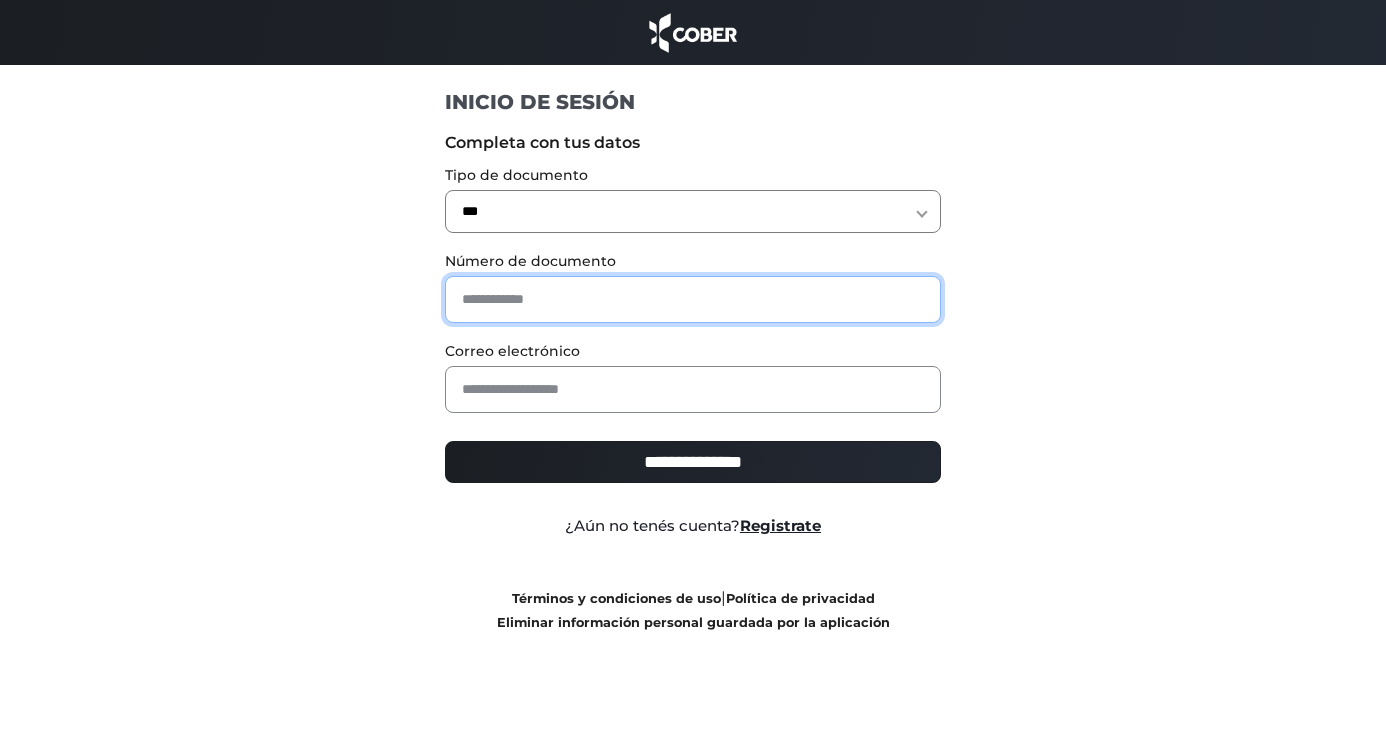 click at bounding box center (693, 299) 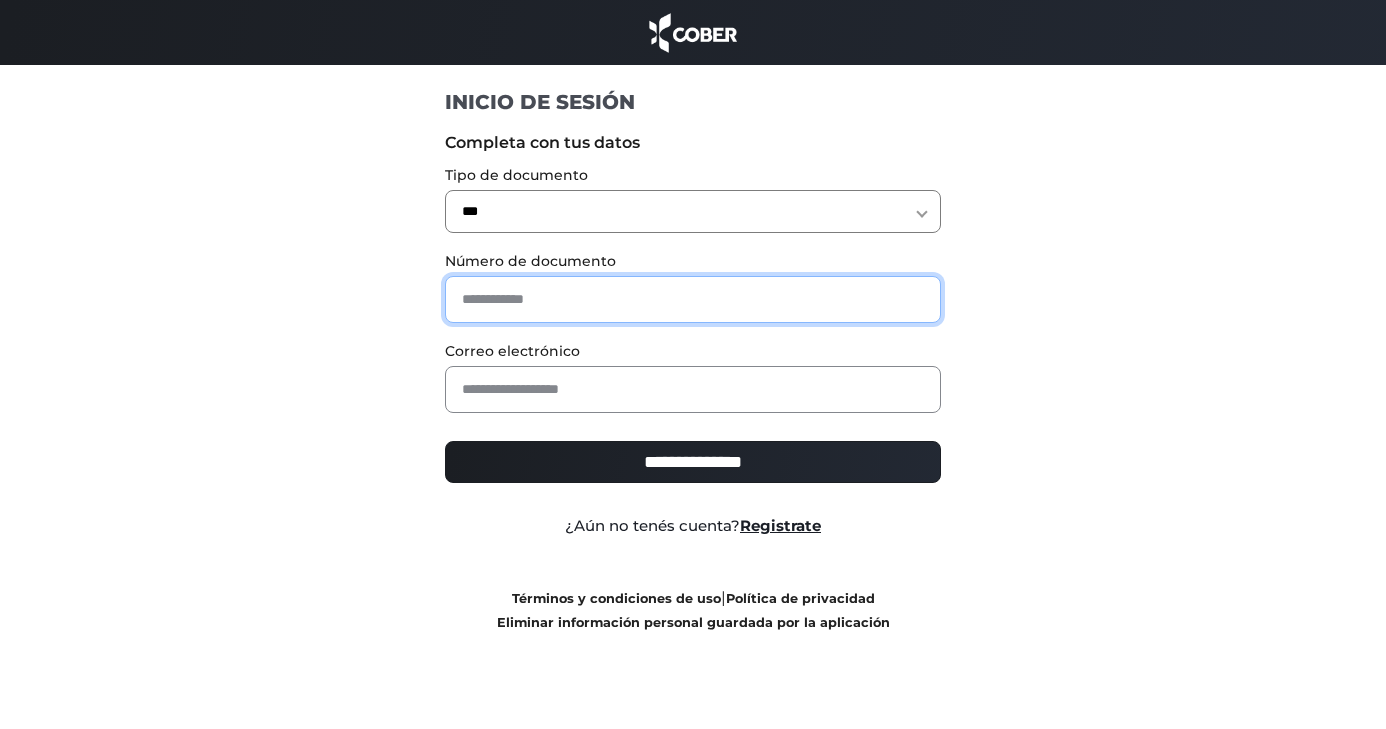 type on "********" 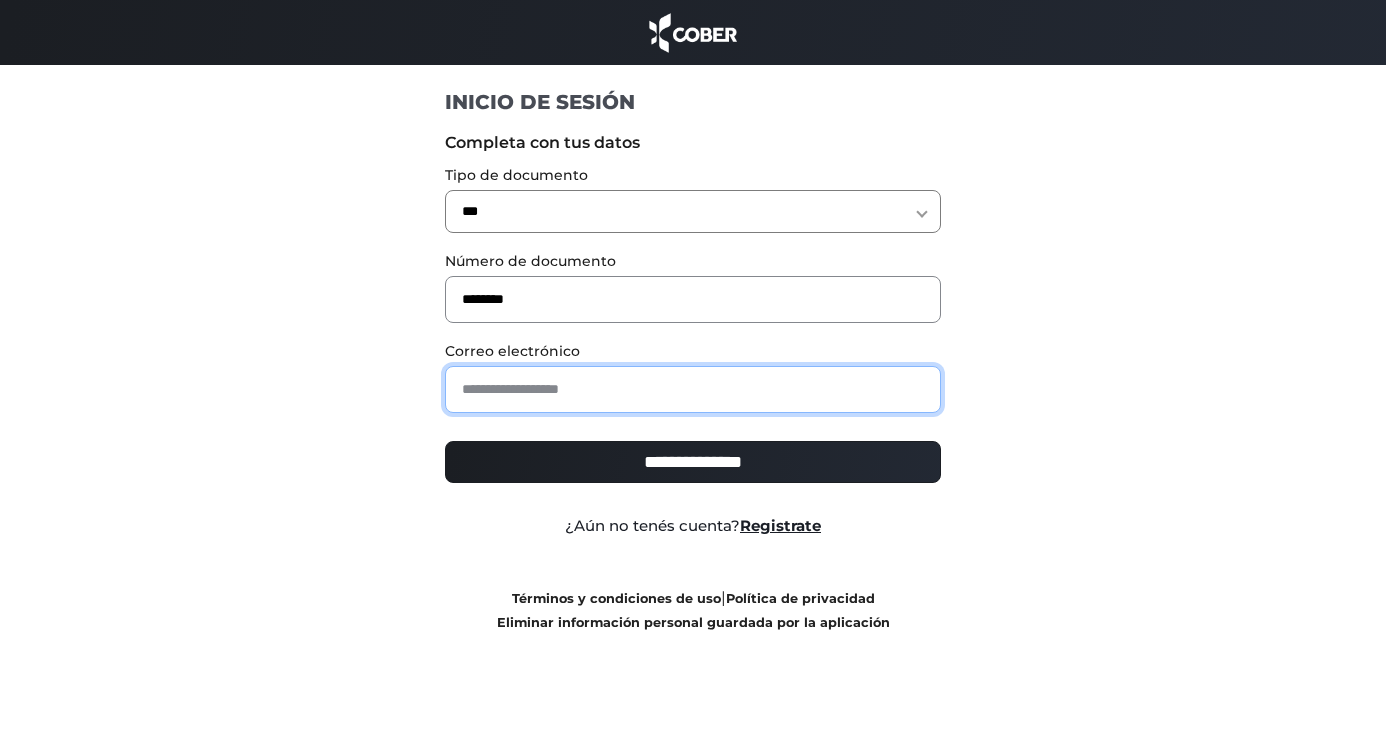 click at bounding box center (693, 389) 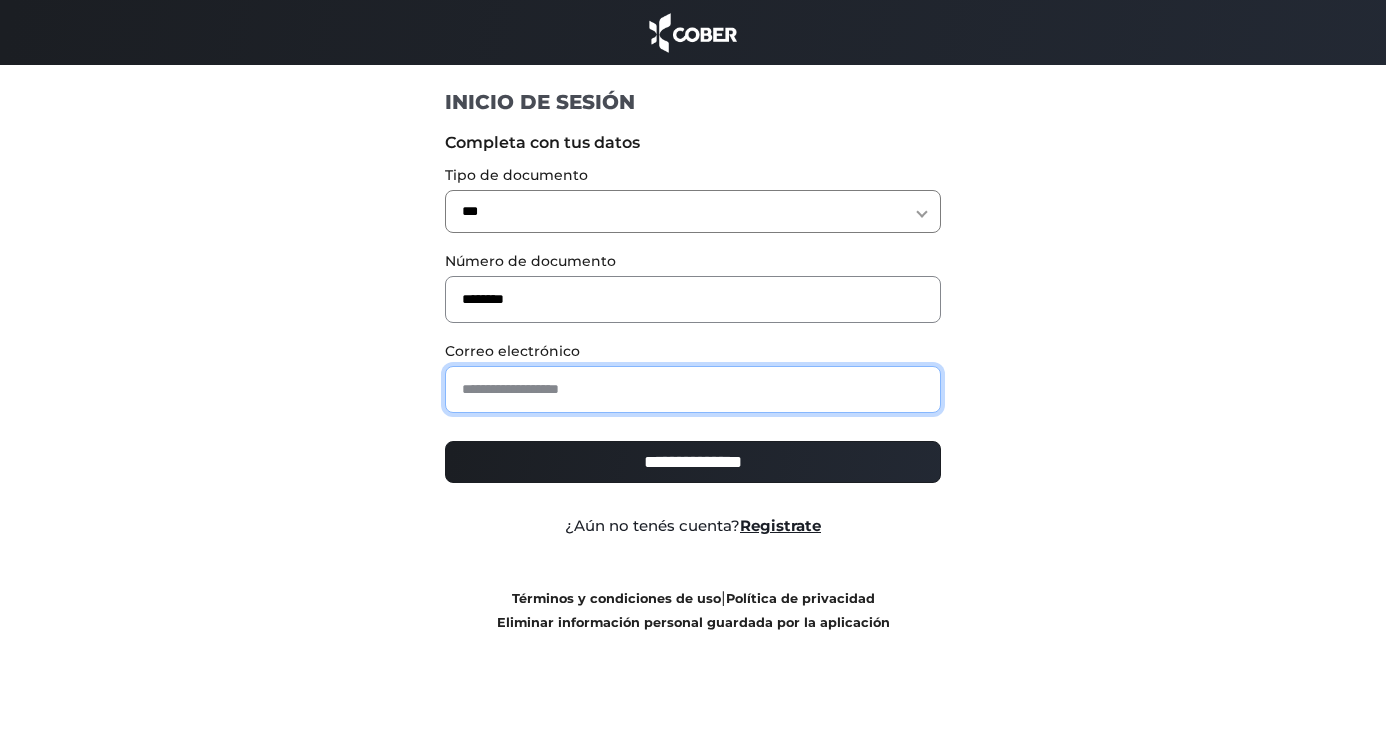 type on "**********" 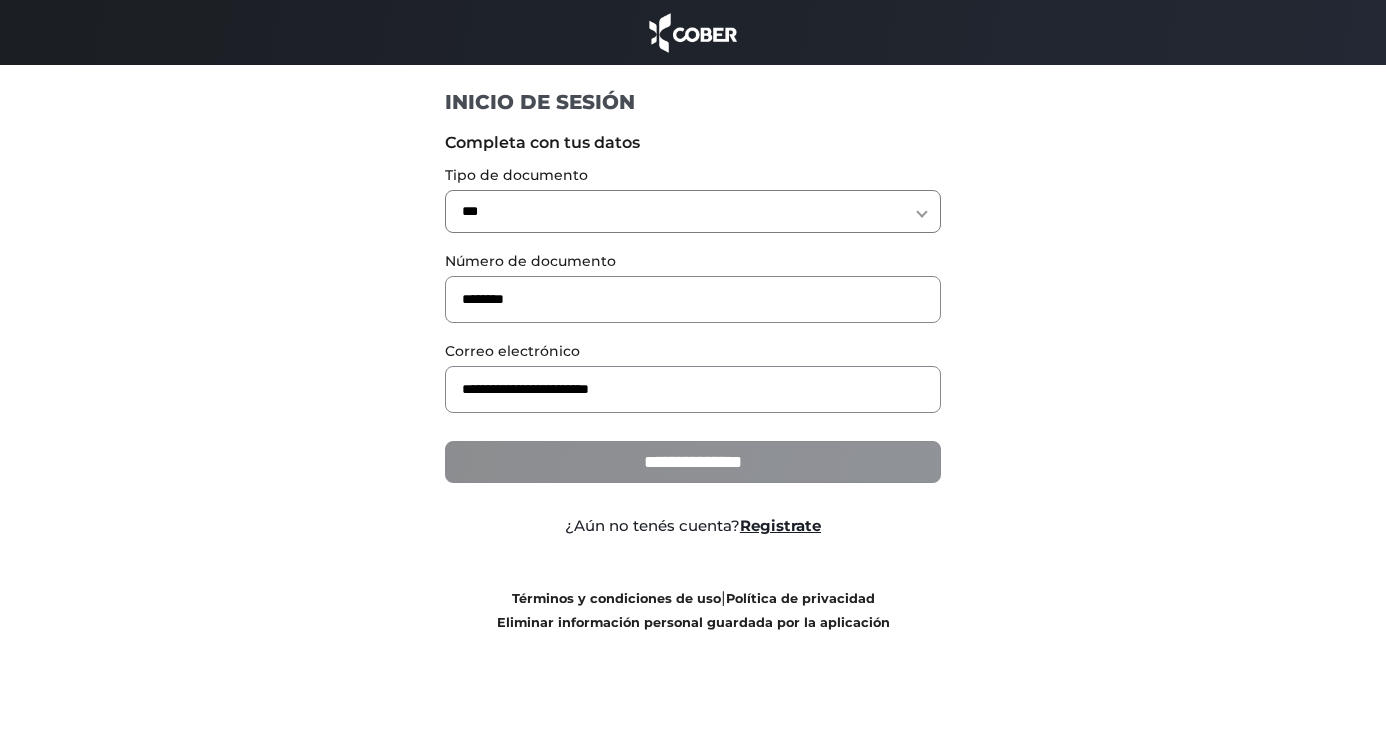 click on "**********" at bounding box center [693, 462] 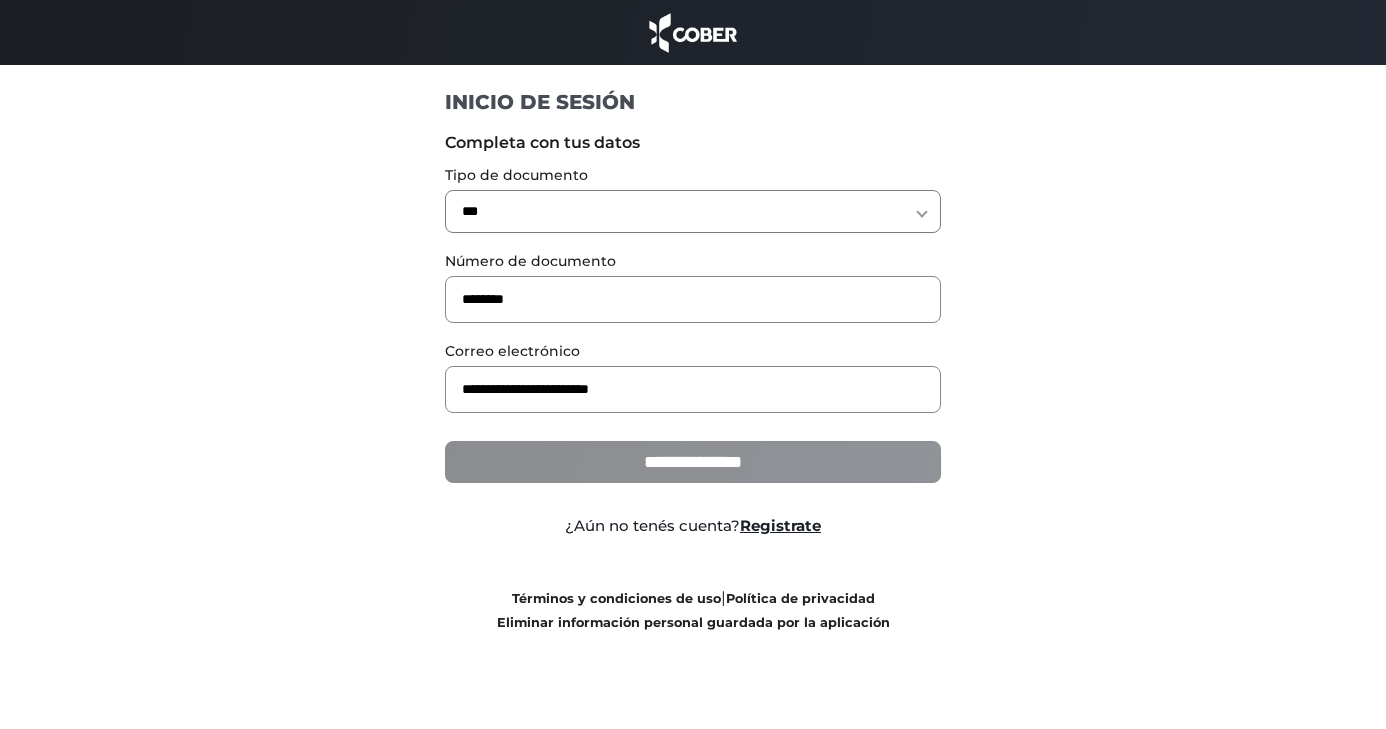 type on "**********" 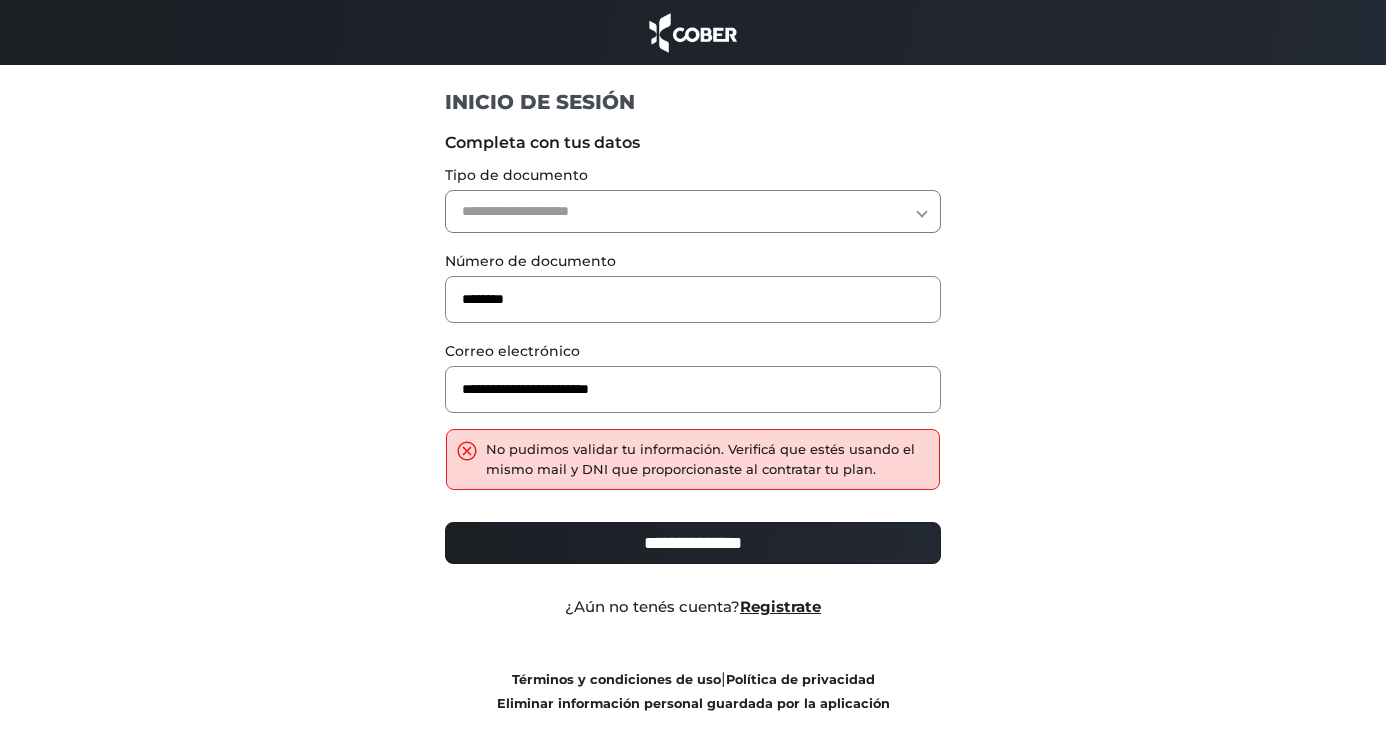 scroll, scrollTop: 0, scrollLeft: 0, axis: both 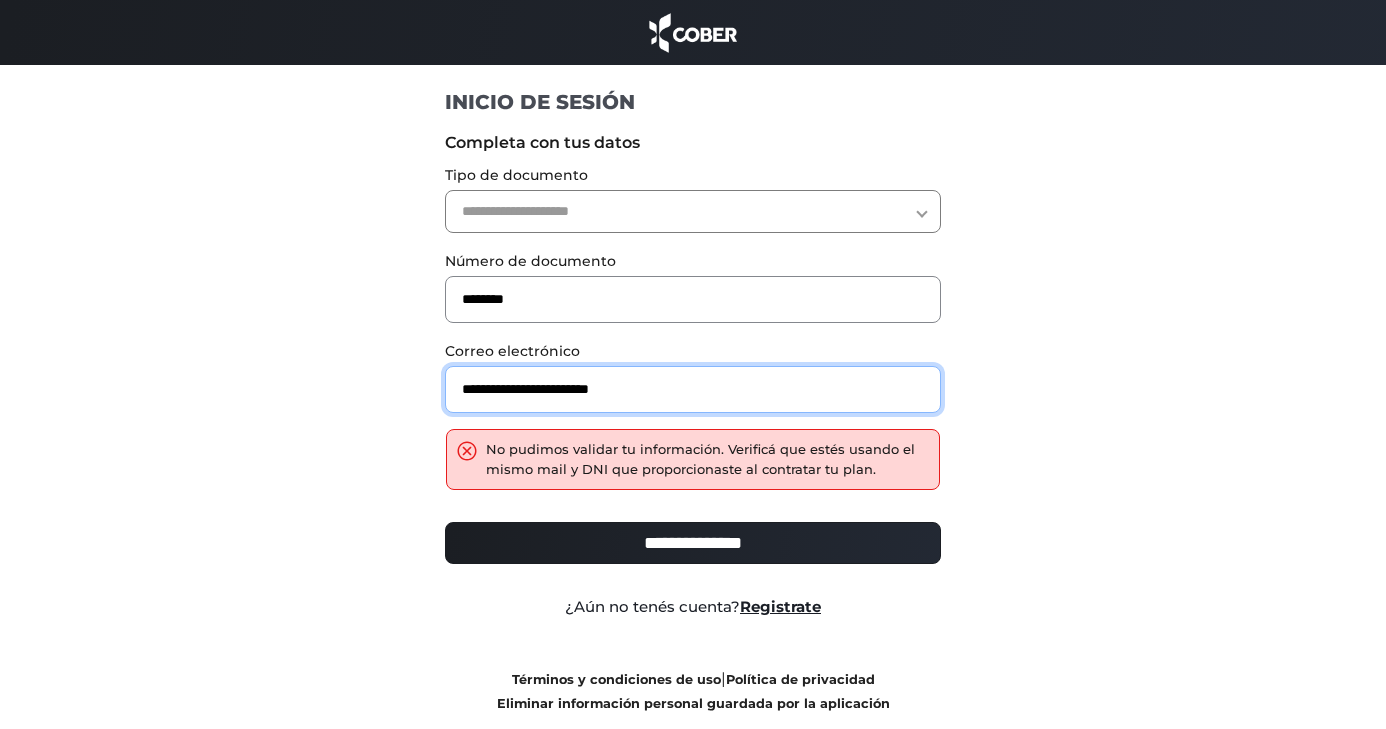 click on "**********" at bounding box center (693, 389) 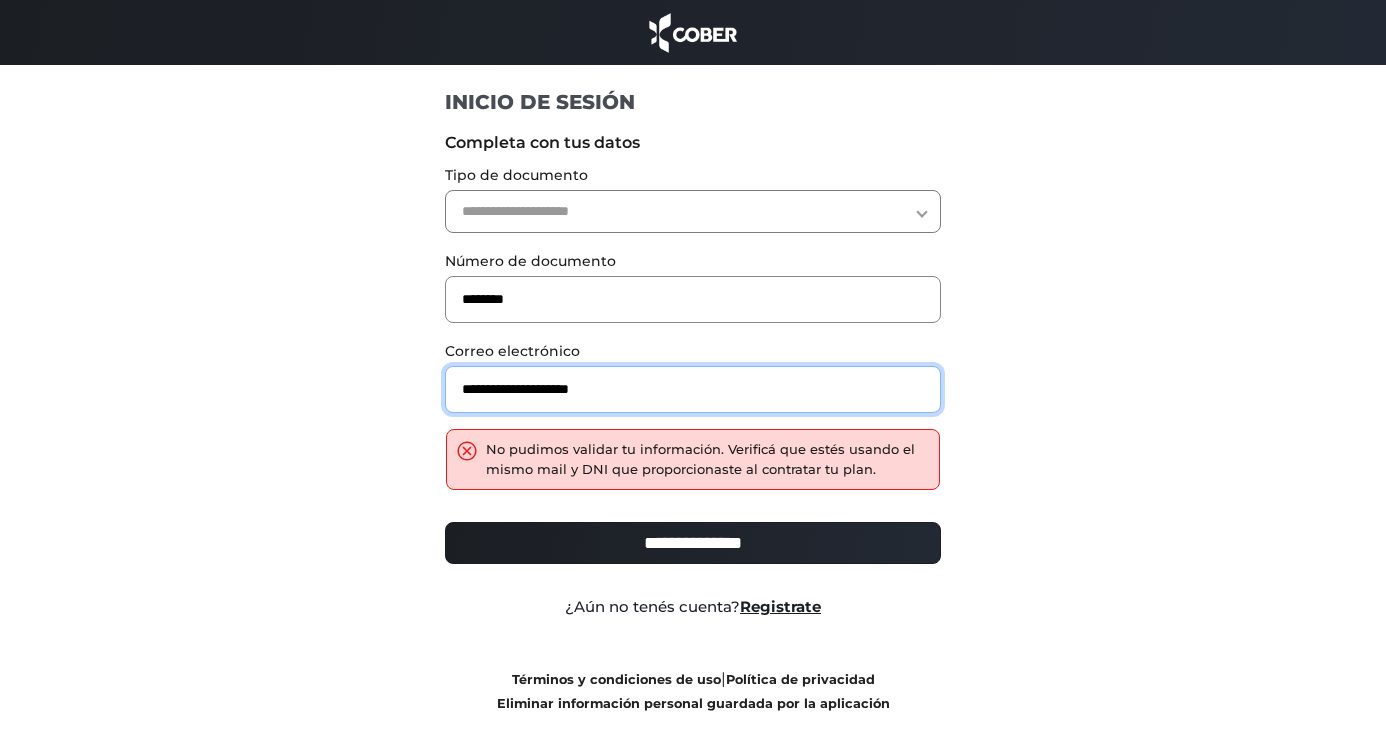 type on "**********" 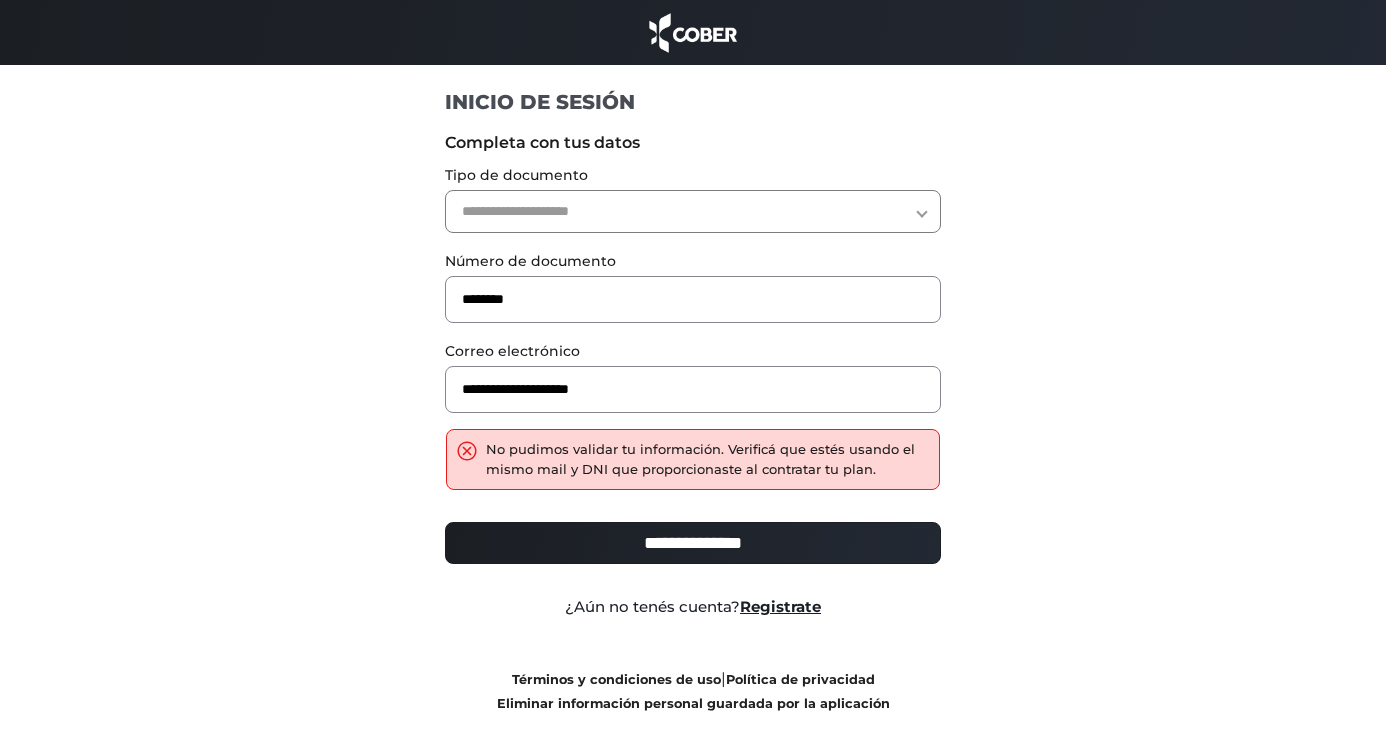 click on "**********" at bounding box center [693, 211] 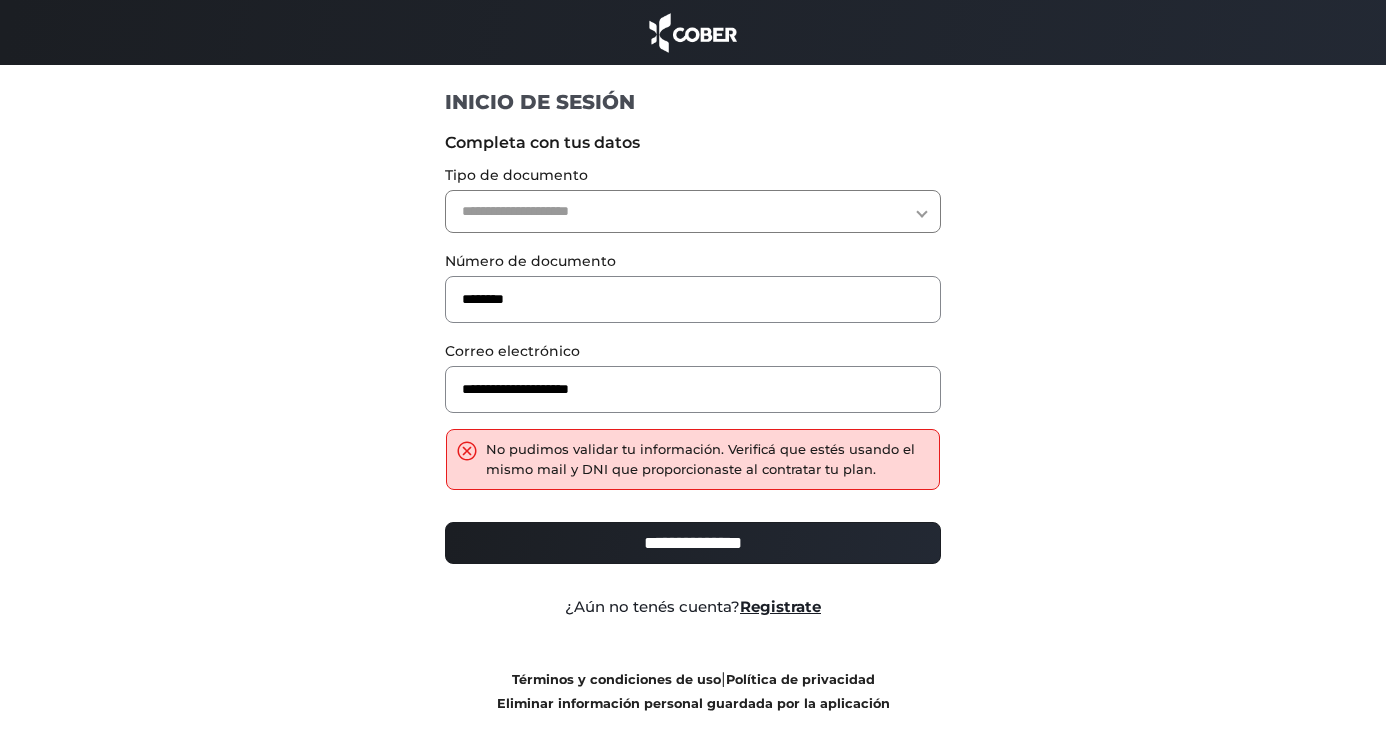 select on "***" 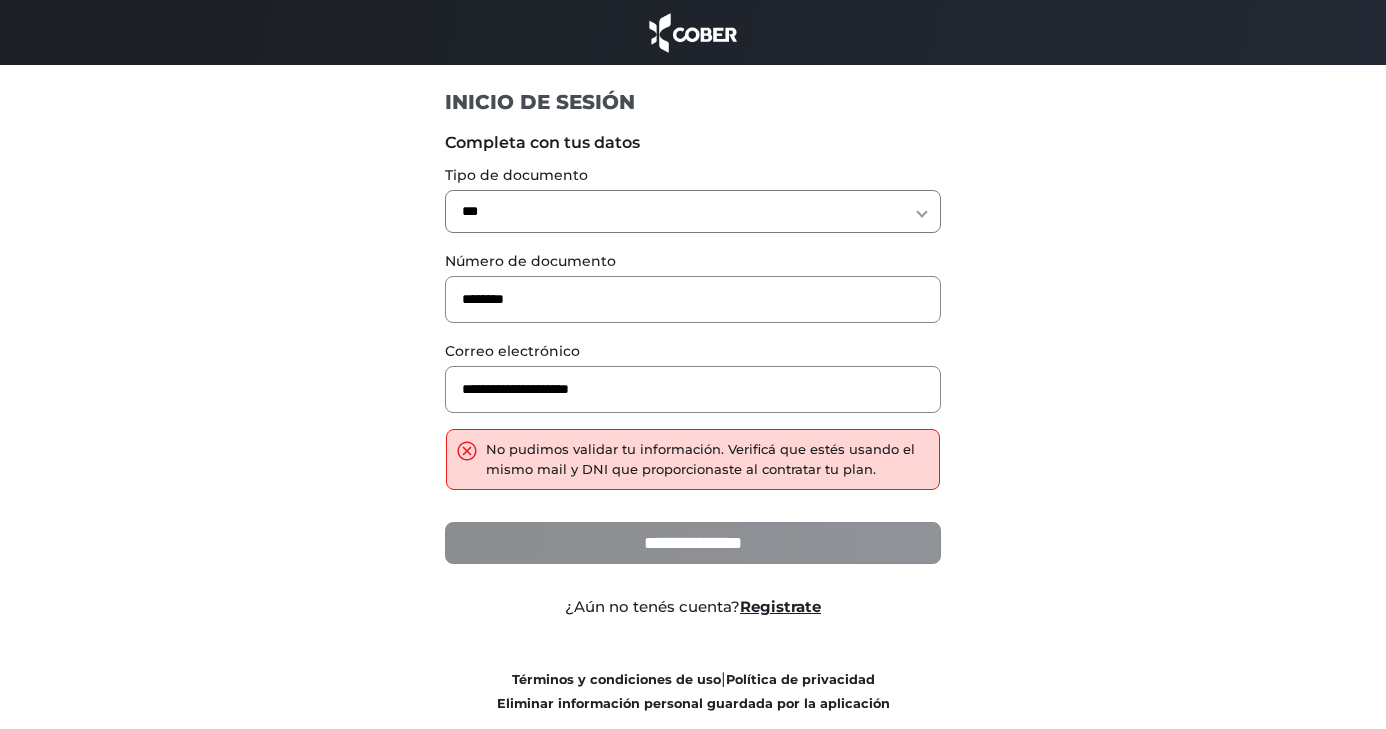 click on "**********" at bounding box center [693, 543] 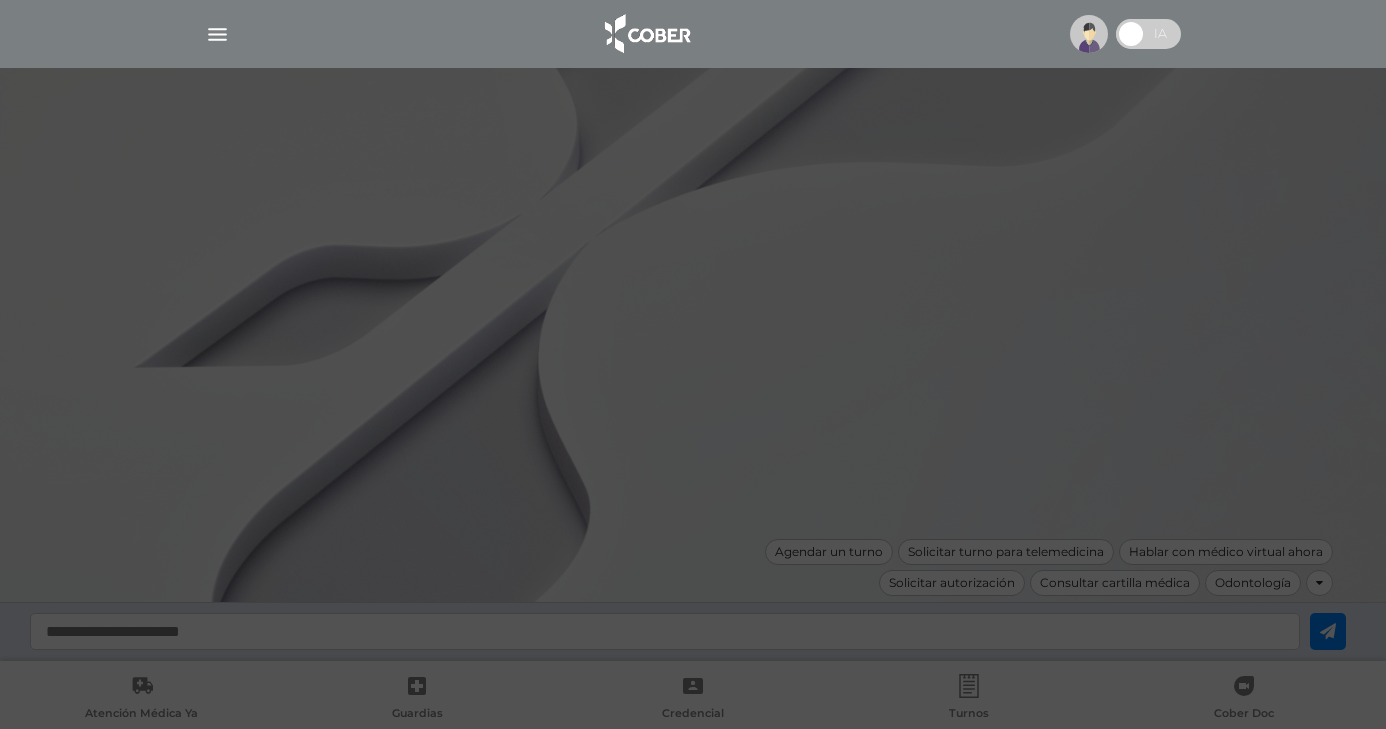 scroll, scrollTop: 0, scrollLeft: 0, axis: both 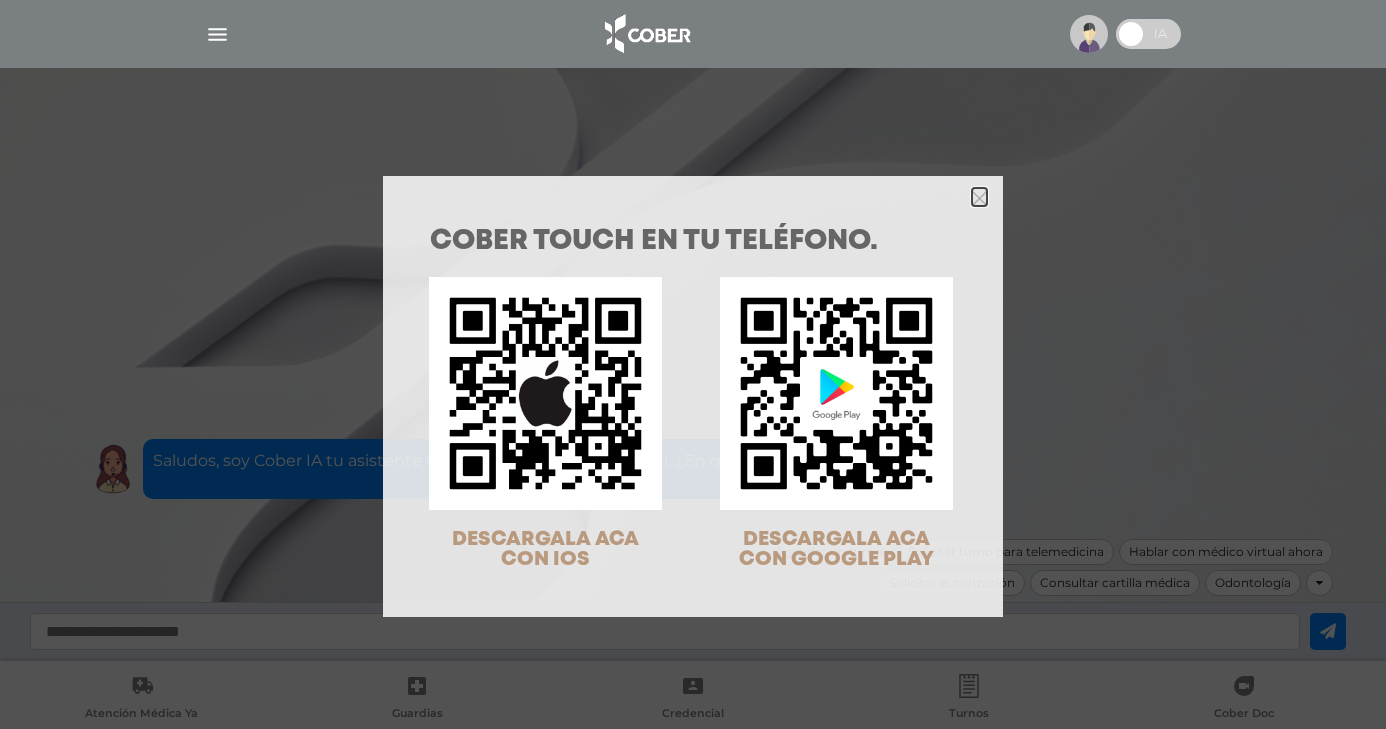 click 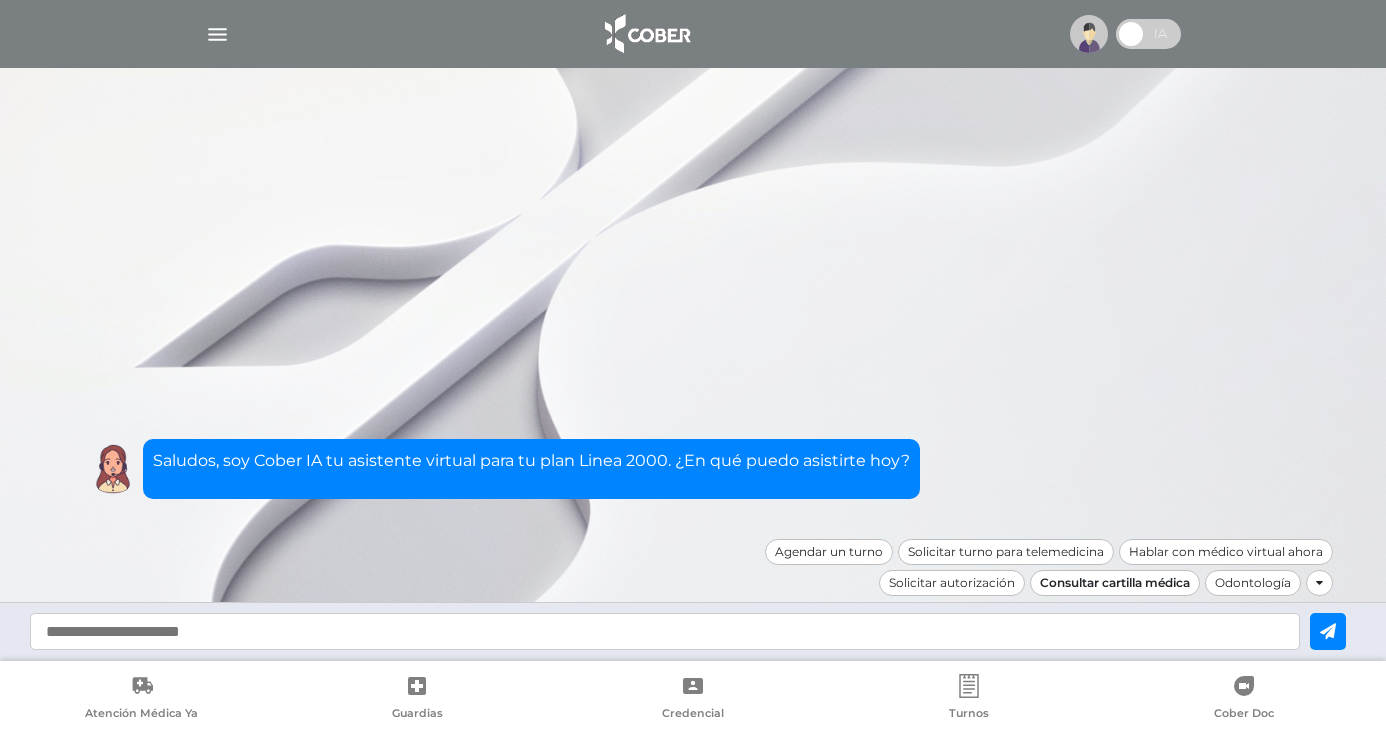 click on "Consultar cartilla médica" at bounding box center [1115, 583] 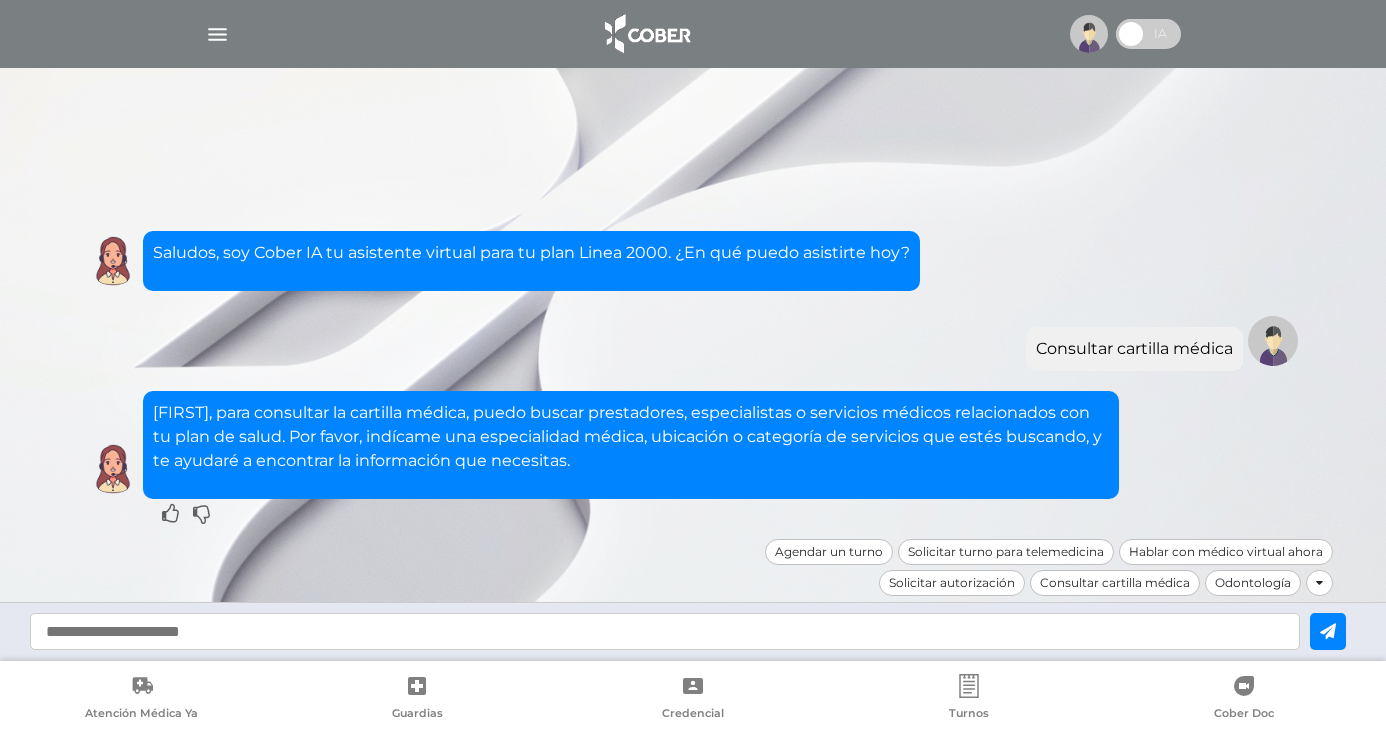 click at bounding box center (665, 631) 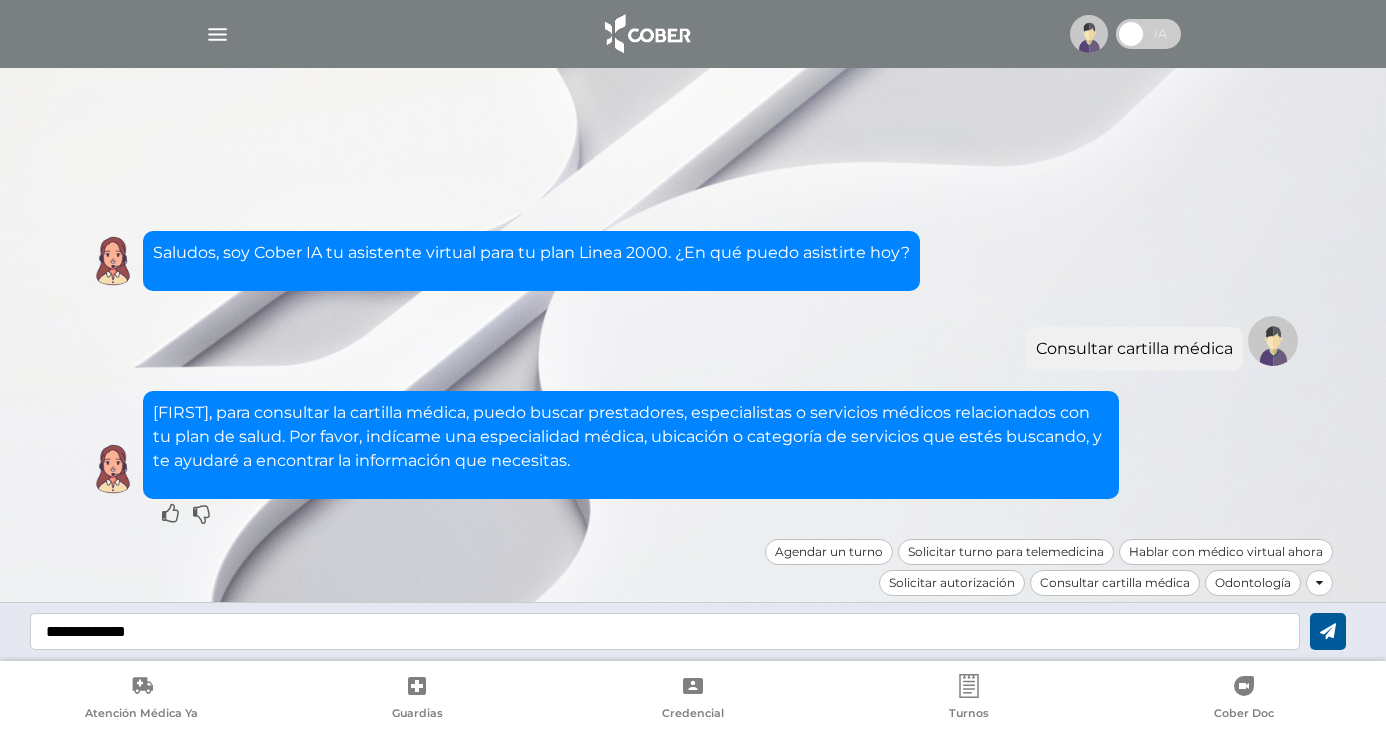 type on "**********" 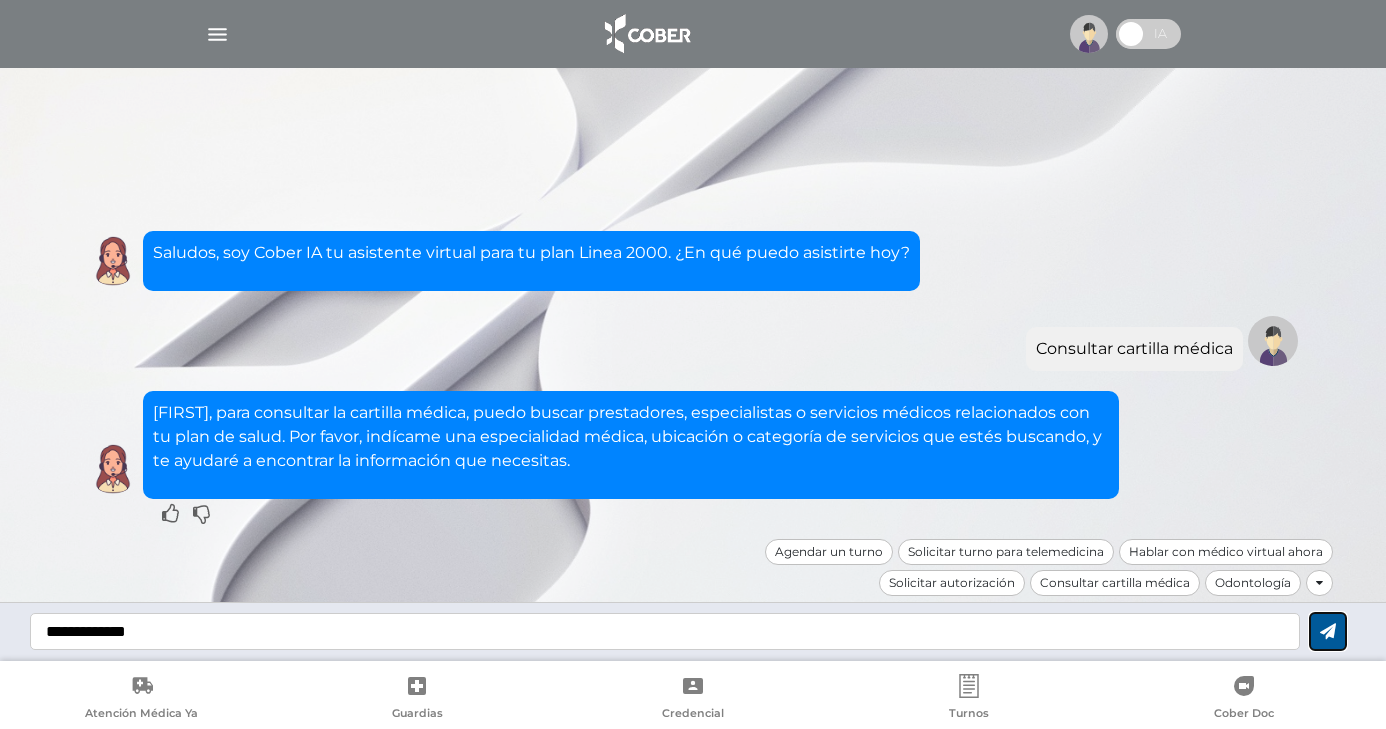 click at bounding box center (1328, 631) 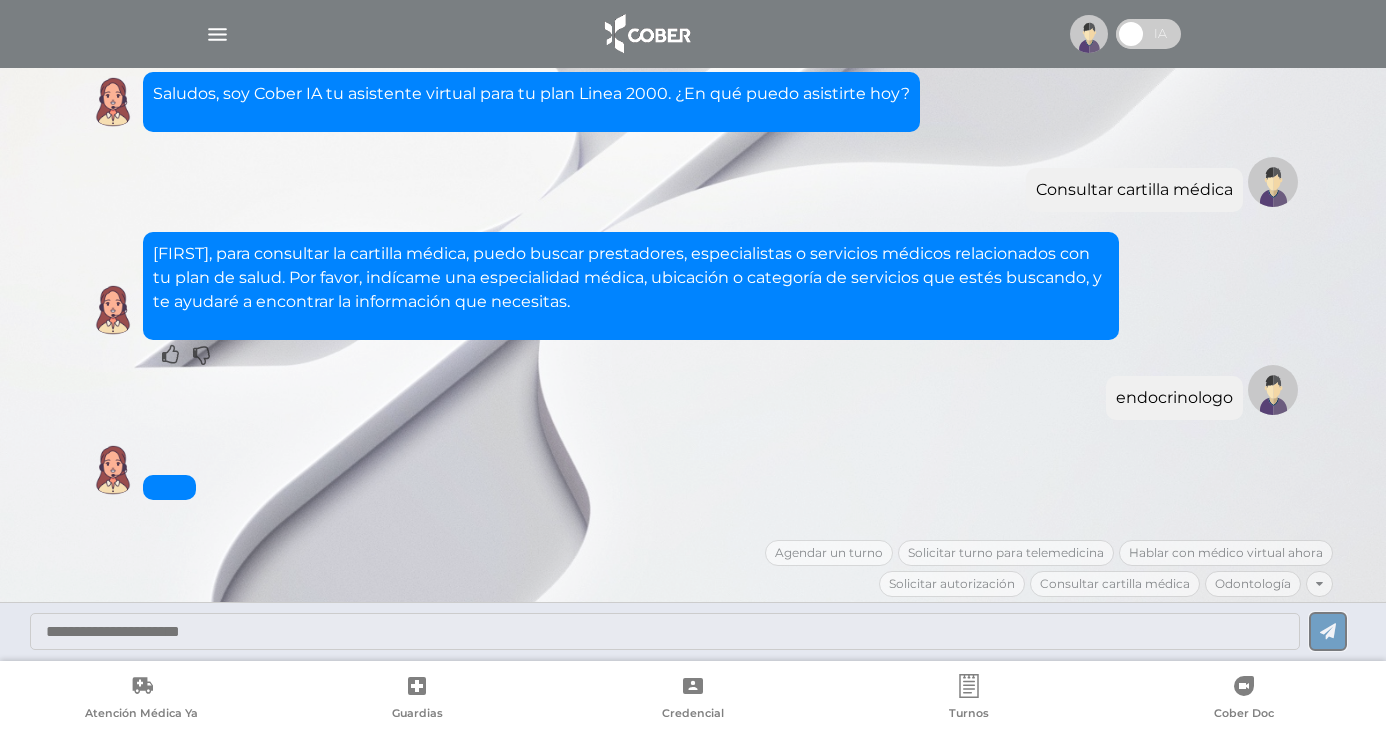 scroll, scrollTop: 42, scrollLeft: 0, axis: vertical 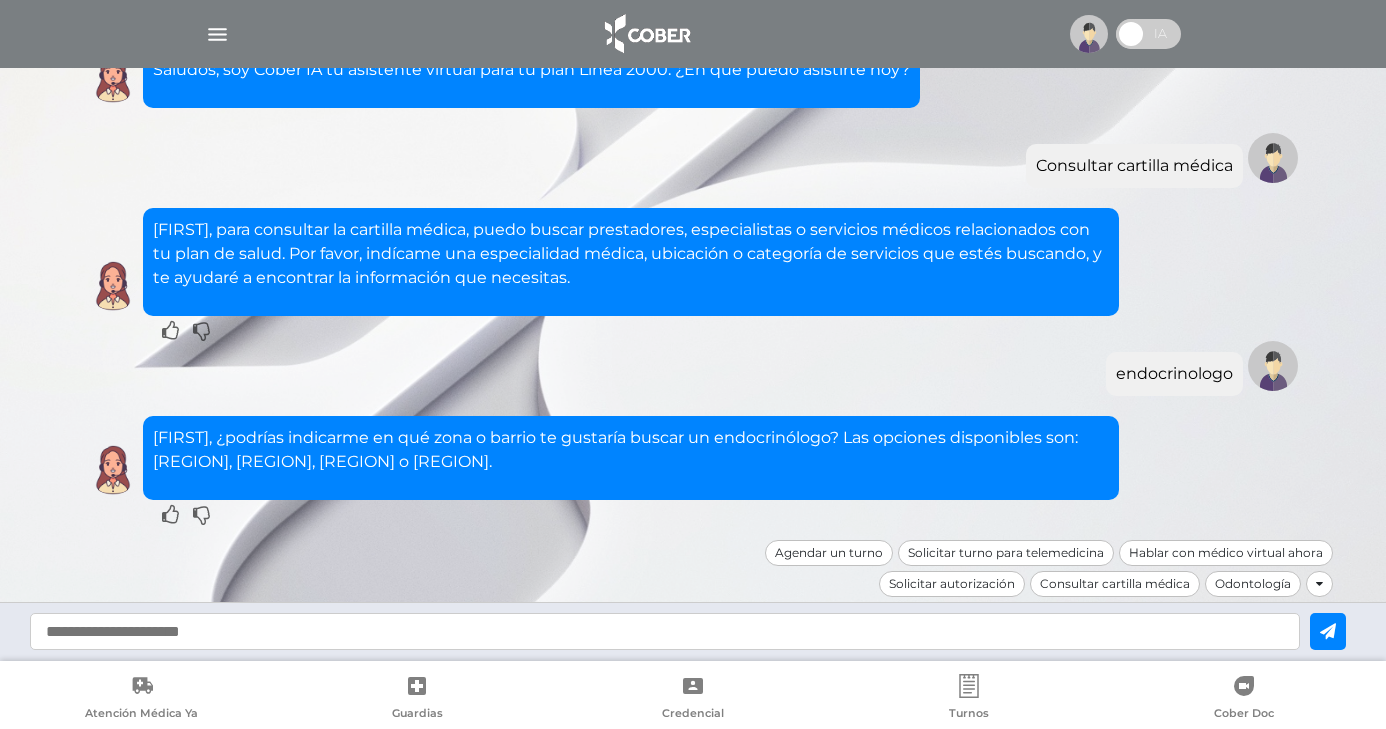 click at bounding box center (665, 631) 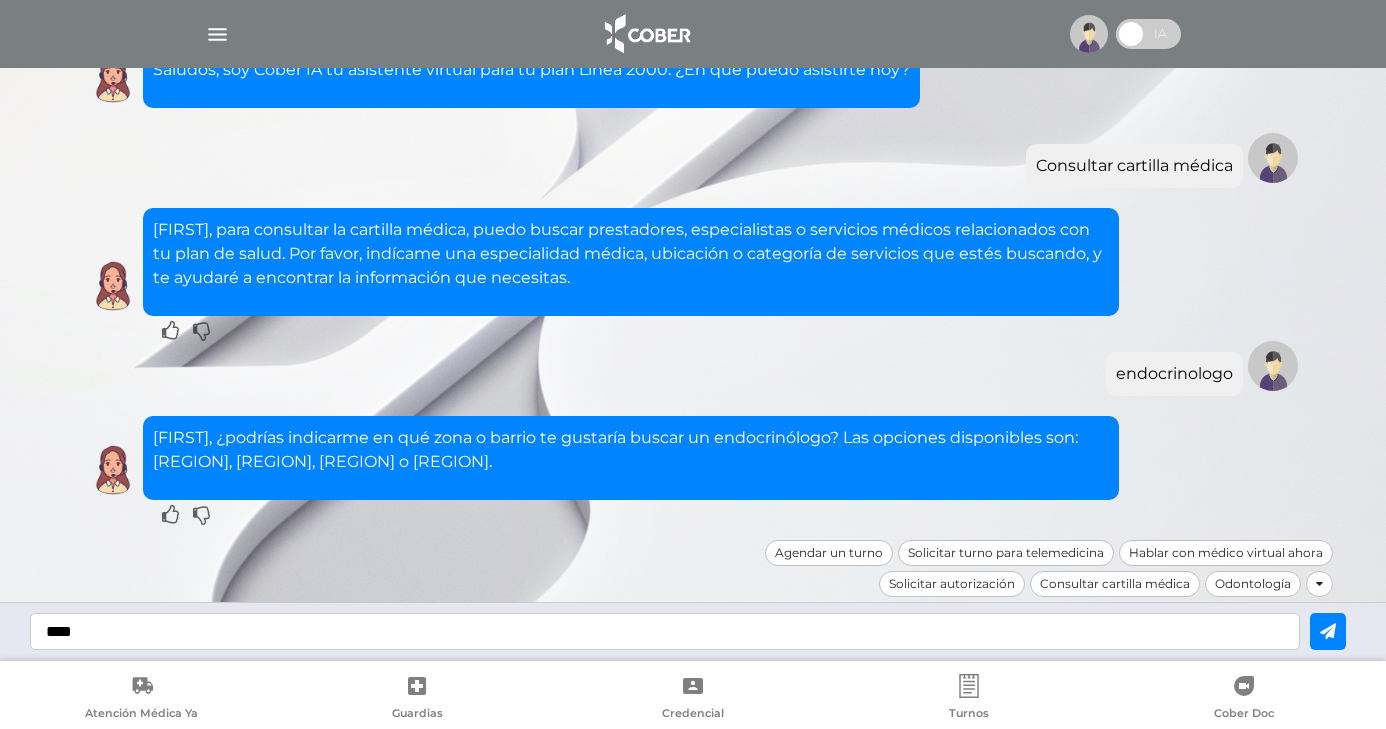 type on "****" 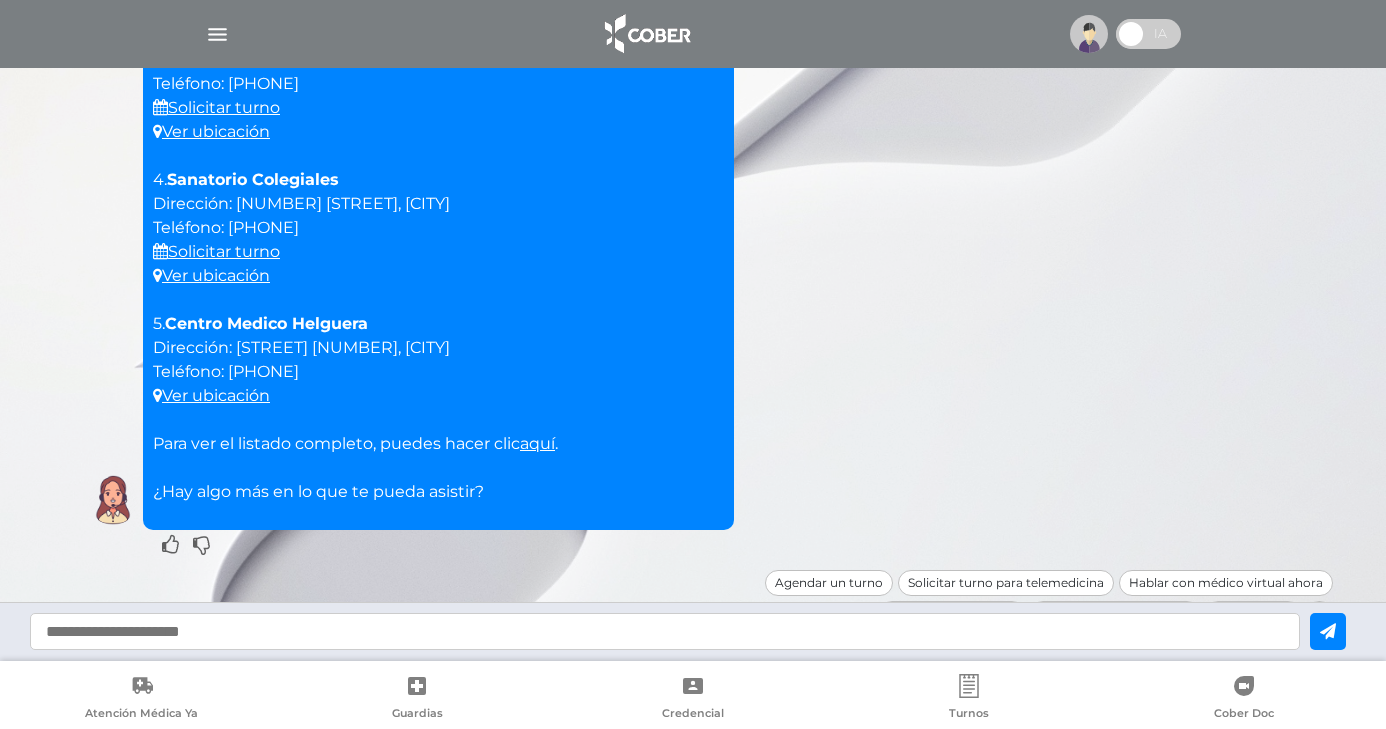 scroll, scrollTop: 944, scrollLeft: 0, axis: vertical 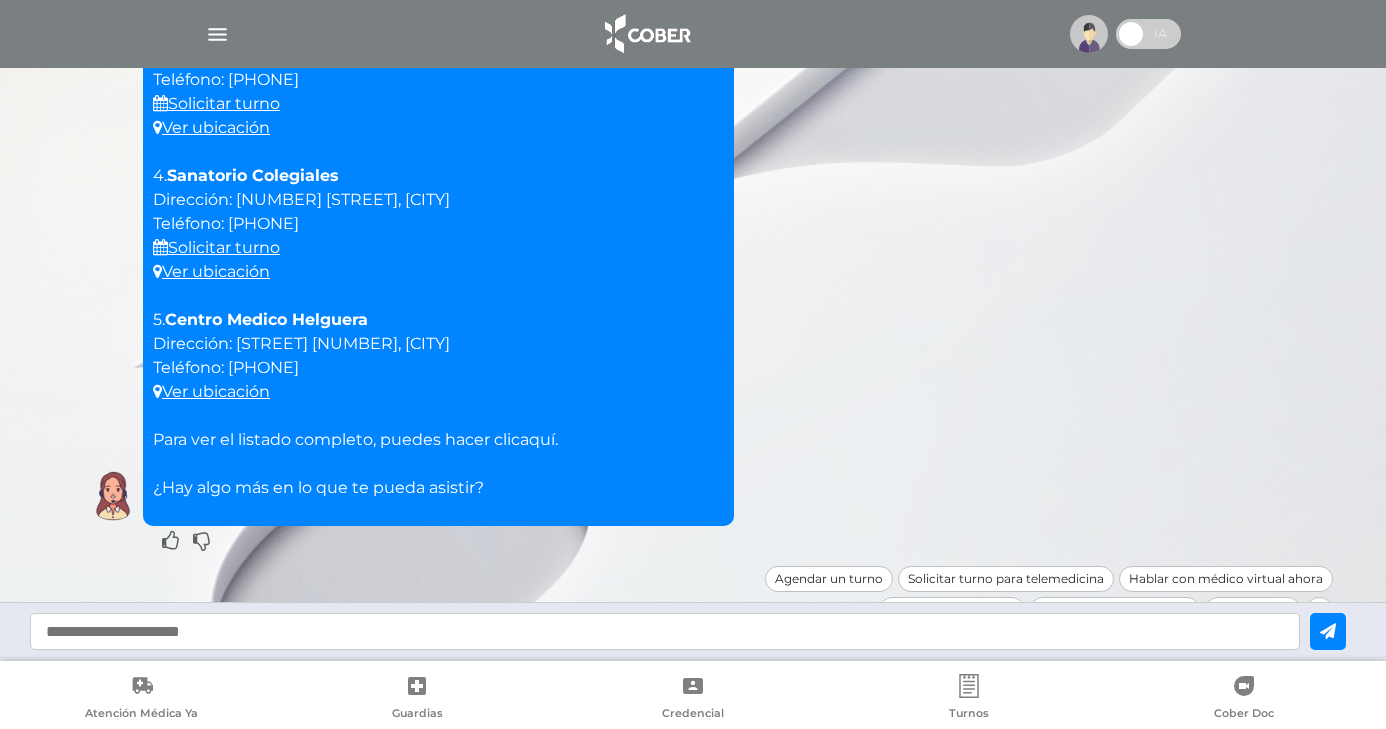 click on "aquí" at bounding box center (537, 439) 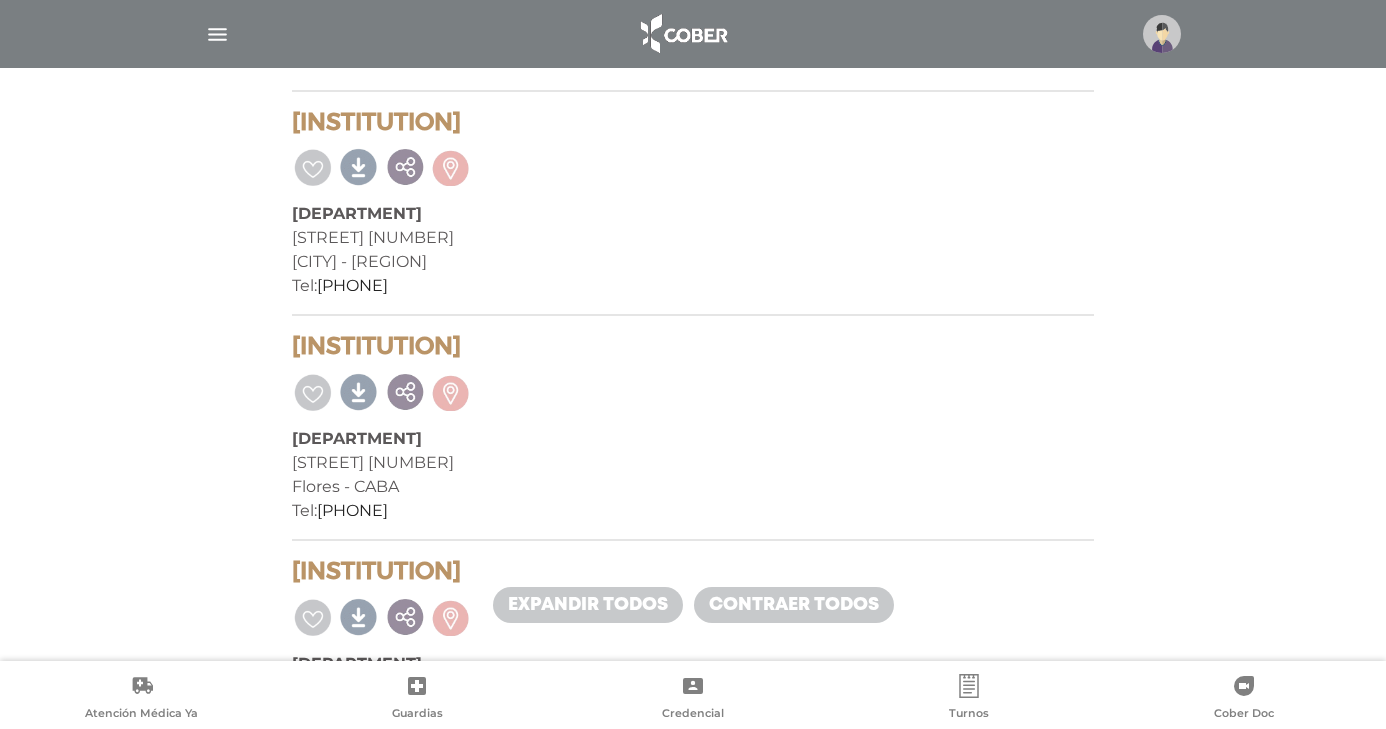 scroll, scrollTop: 8500, scrollLeft: 0, axis: vertical 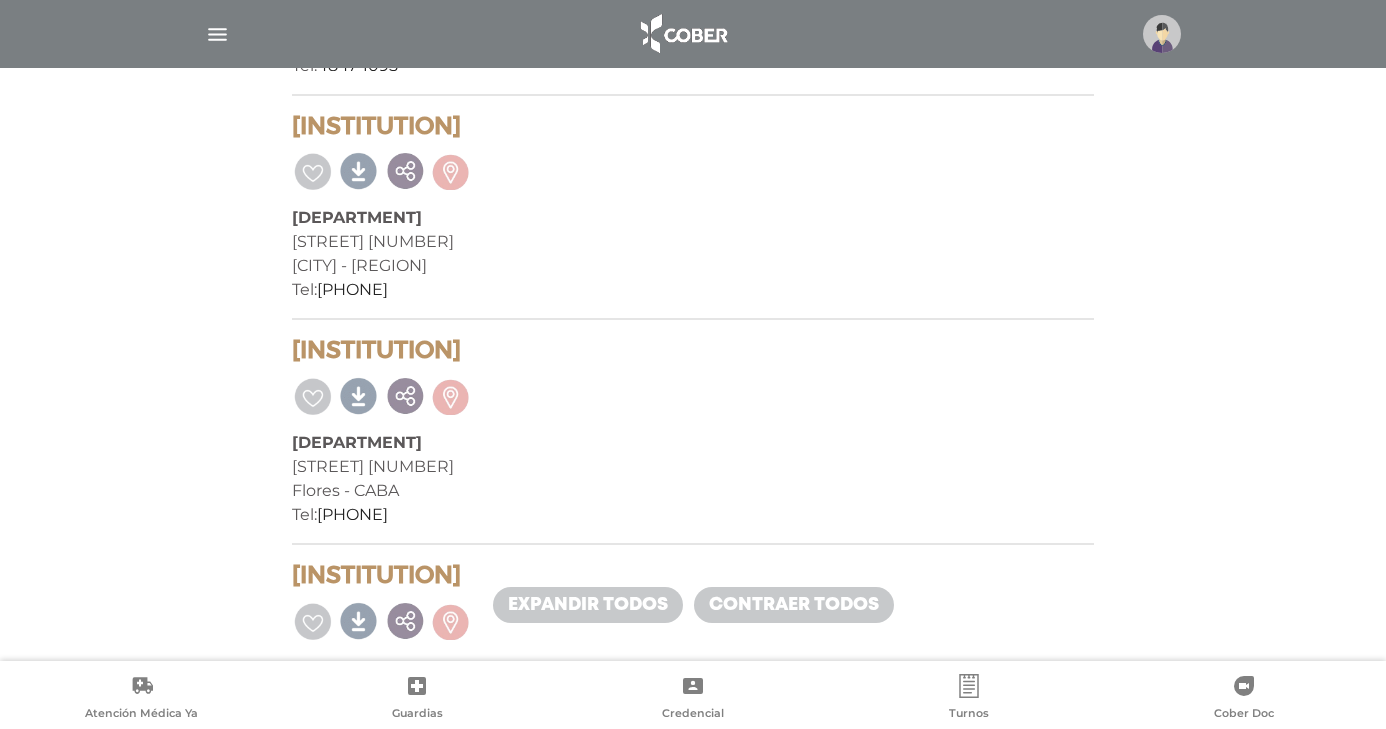 drag, startPoint x: 409, startPoint y: 521, endPoint x: 283, endPoint y: 356, distance: 207.6078 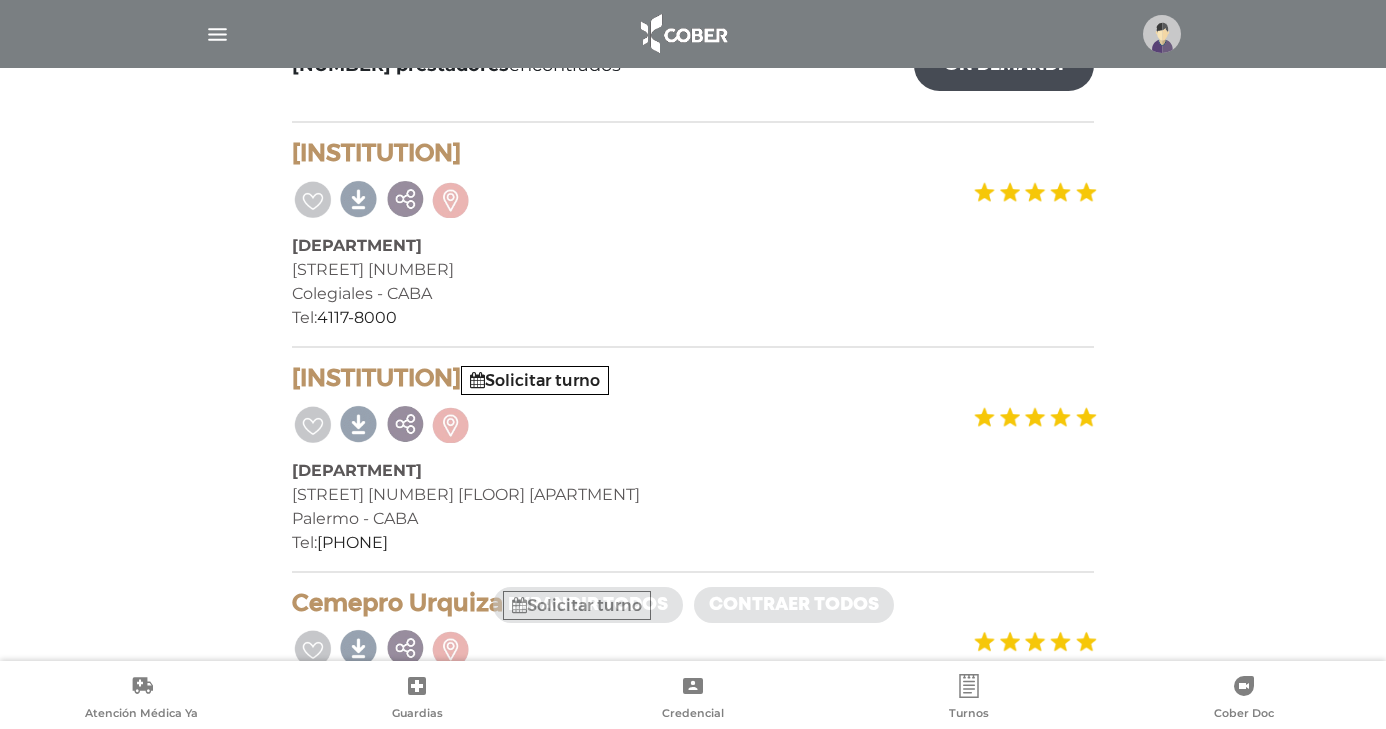 scroll, scrollTop: 361, scrollLeft: 0, axis: vertical 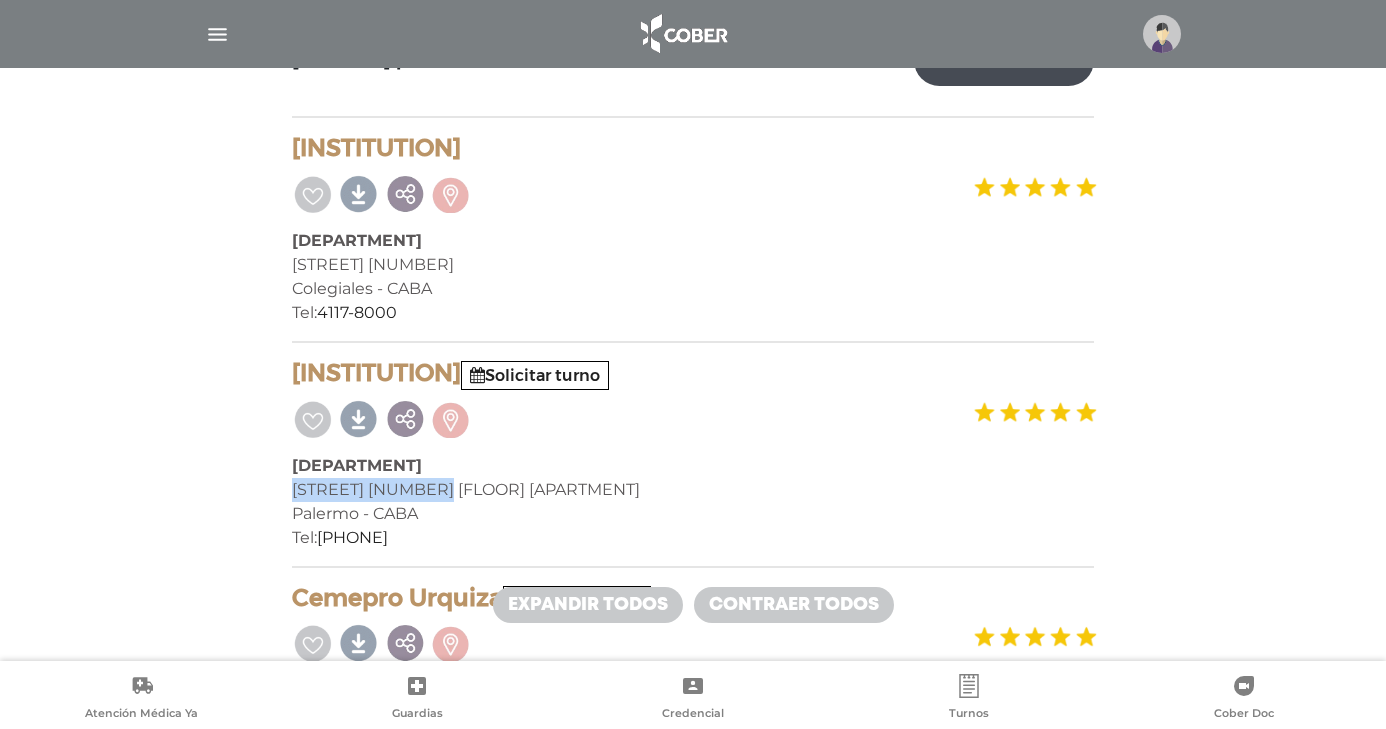 drag, startPoint x: 447, startPoint y: 483, endPoint x: 293, endPoint y: 486, distance: 154.02922 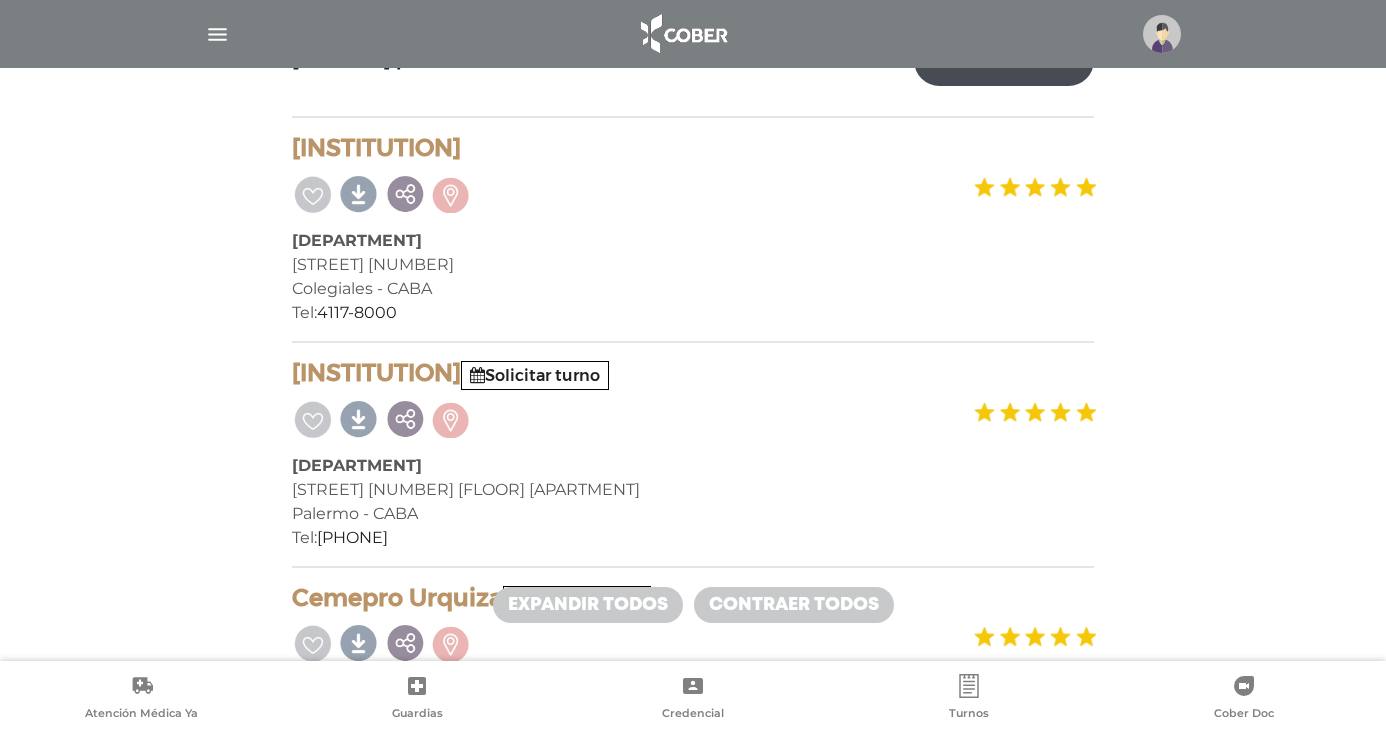 click on "[INSTITUTION]																																						  Solicitar turno
[DEPARTMENT], [DEPARTMENT] 											 [STREET] [NUMBER] 											 [NEIGHBORHOOD] - [CITY] 											 Tel:  [PHONE]" at bounding box center [693, 463] 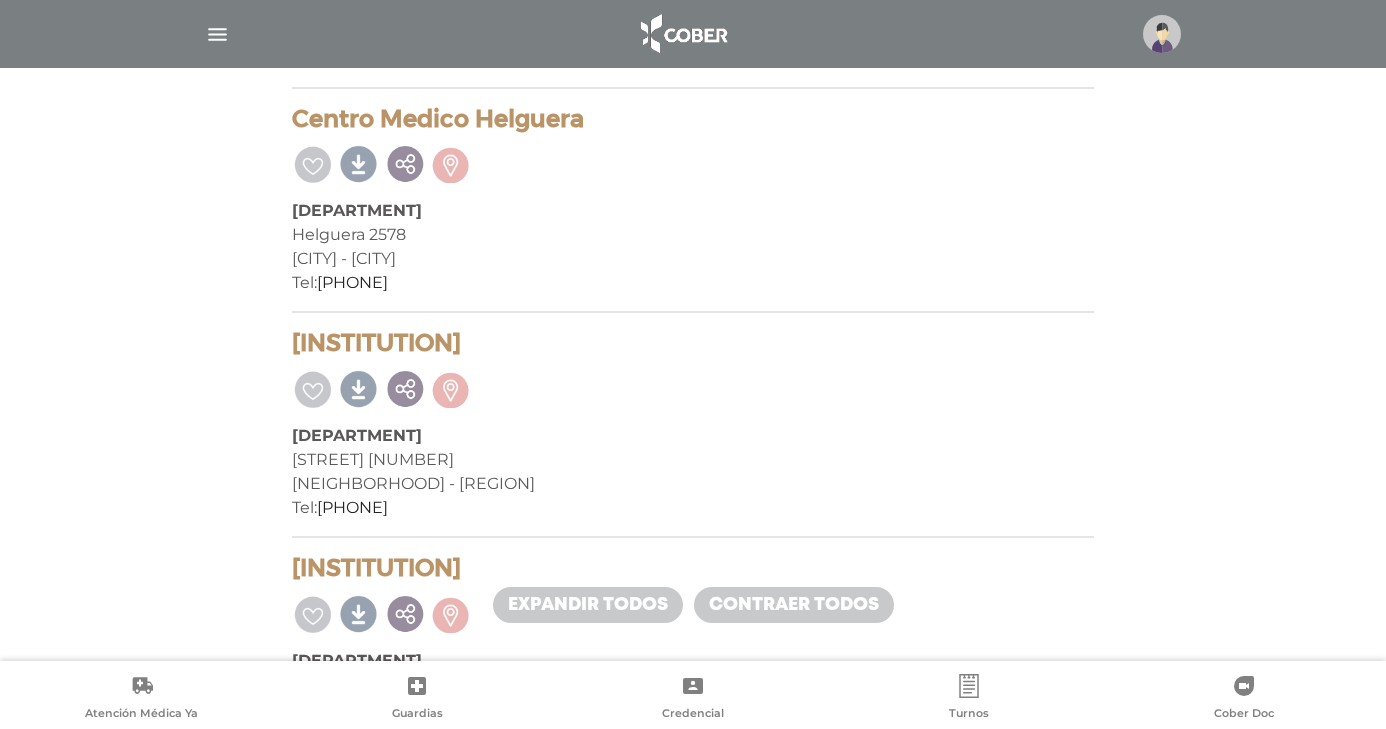 scroll, scrollTop: 3092, scrollLeft: 0, axis: vertical 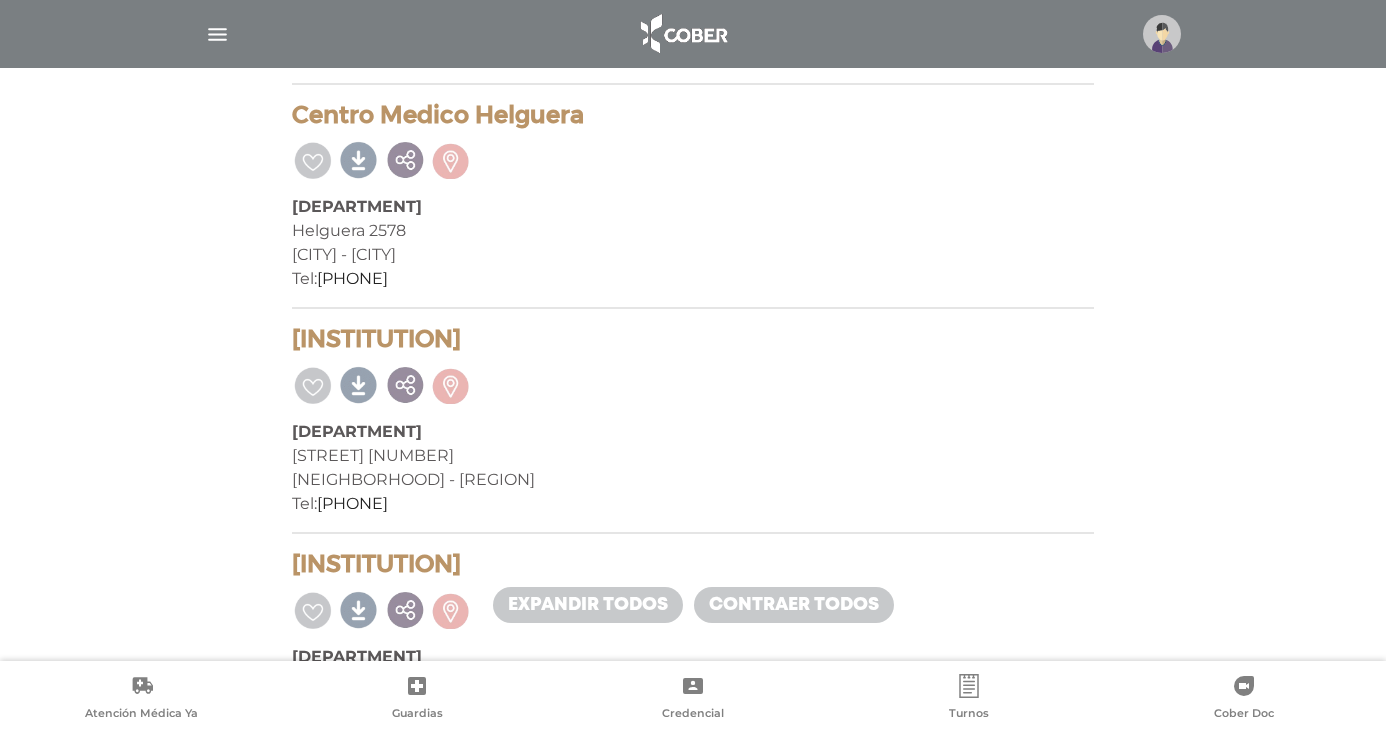 drag, startPoint x: 413, startPoint y: 288, endPoint x: 285, endPoint y: 114, distance: 216.00926 